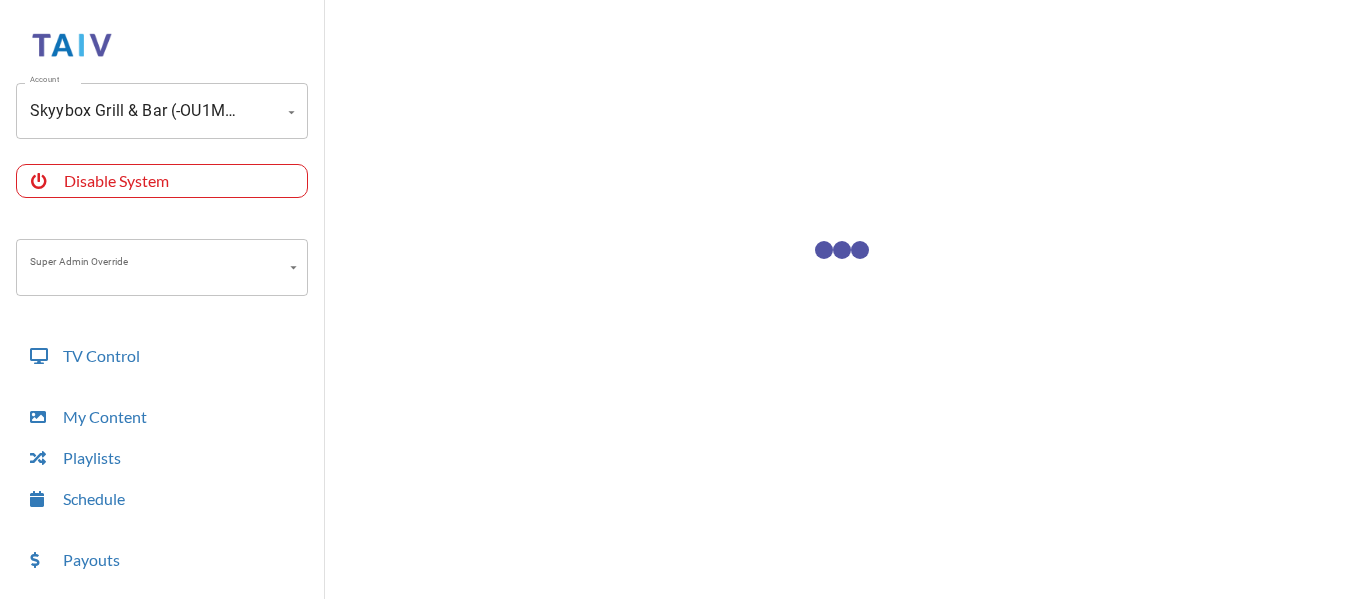 scroll, scrollTop: 0, scrollLeft: 0, axis: both 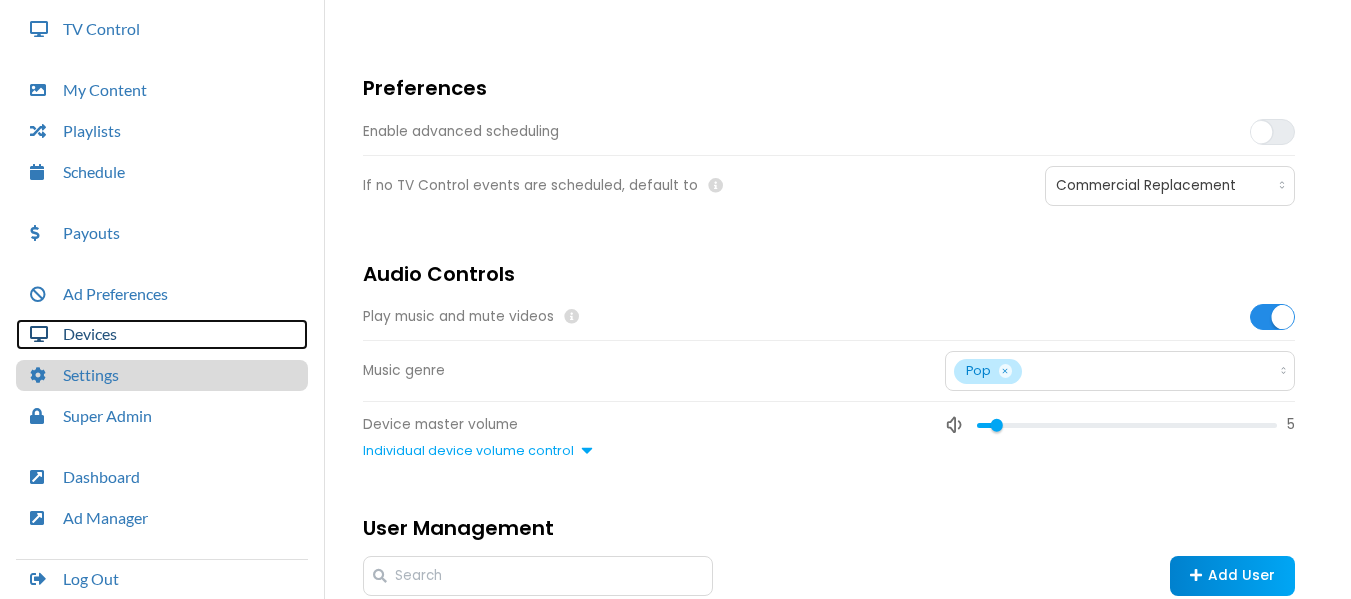 click on "Devices" at bounding box center [162, 334] 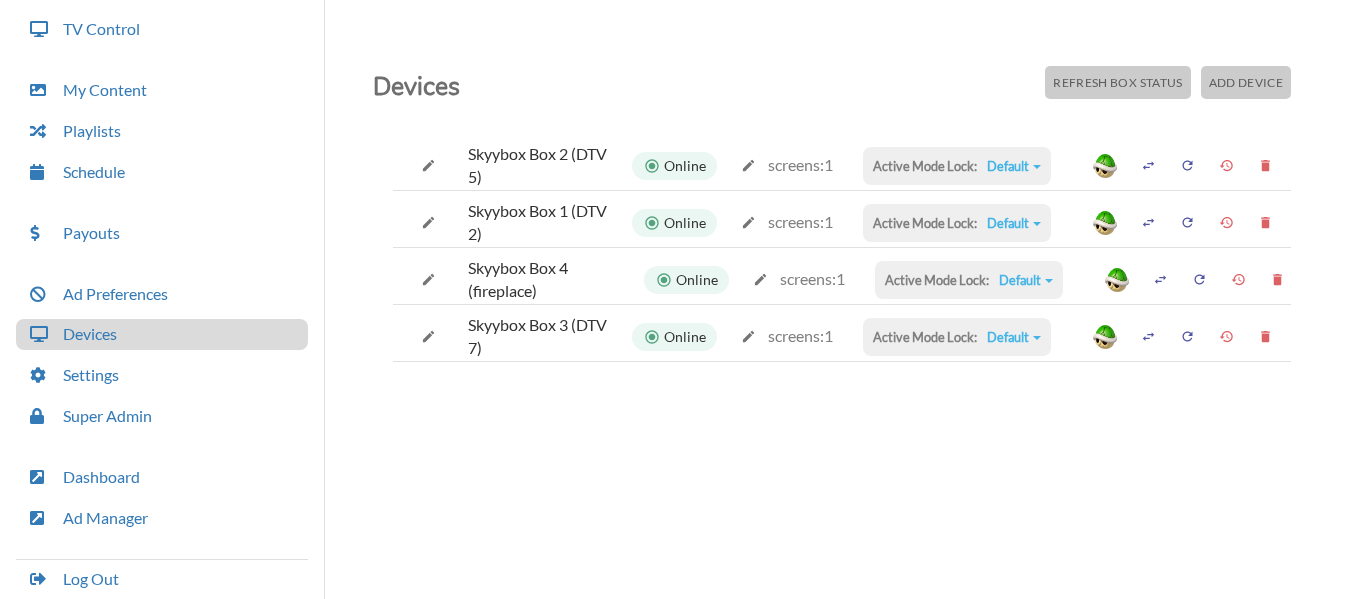 click at bounding box center [1148, 165] 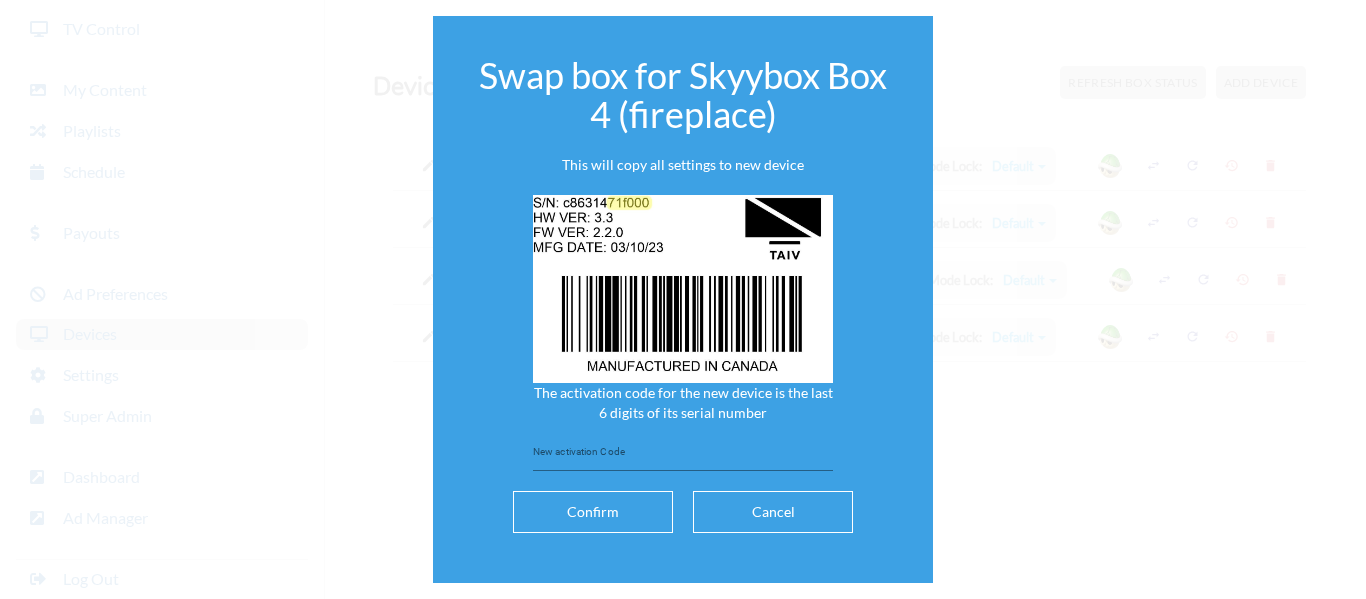 click at bounding box center (683, 455) 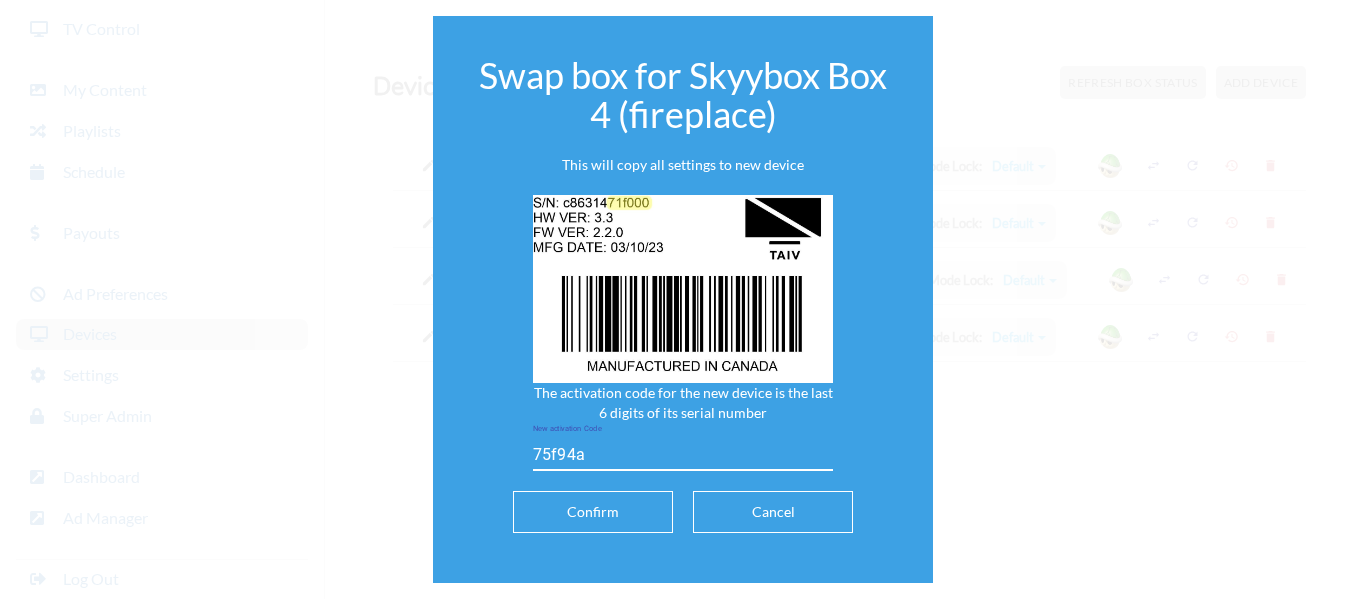 type on "75f94a" 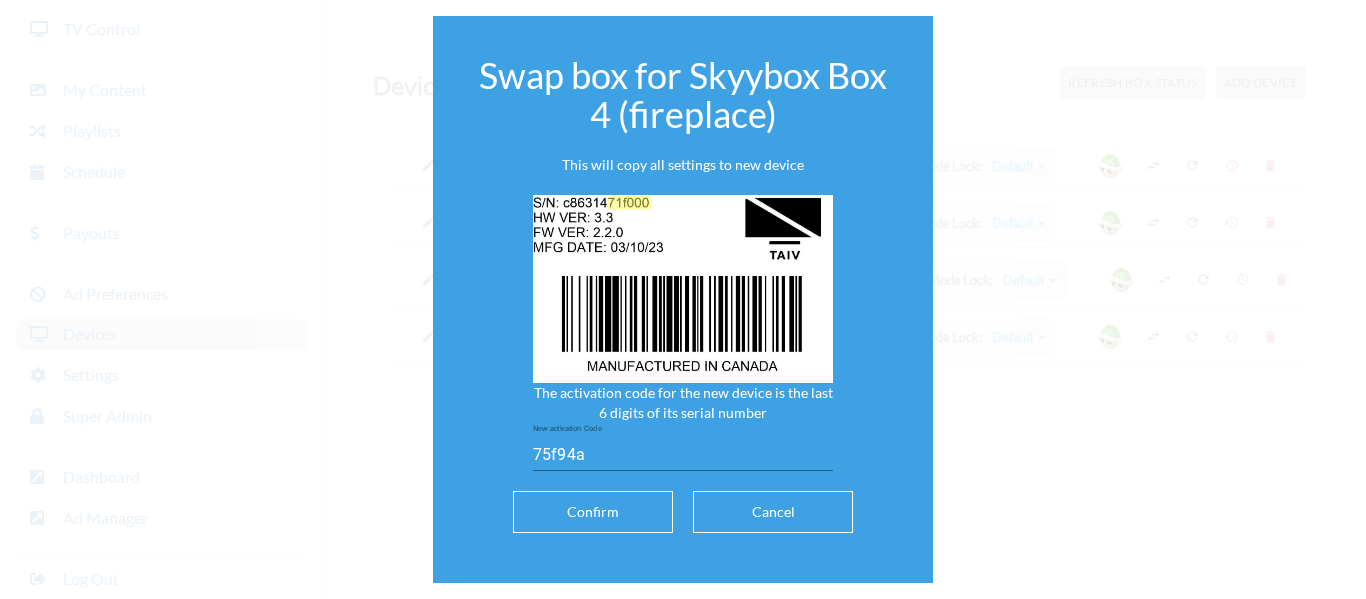 click on "Confirm" at bounding box center [593, 512] 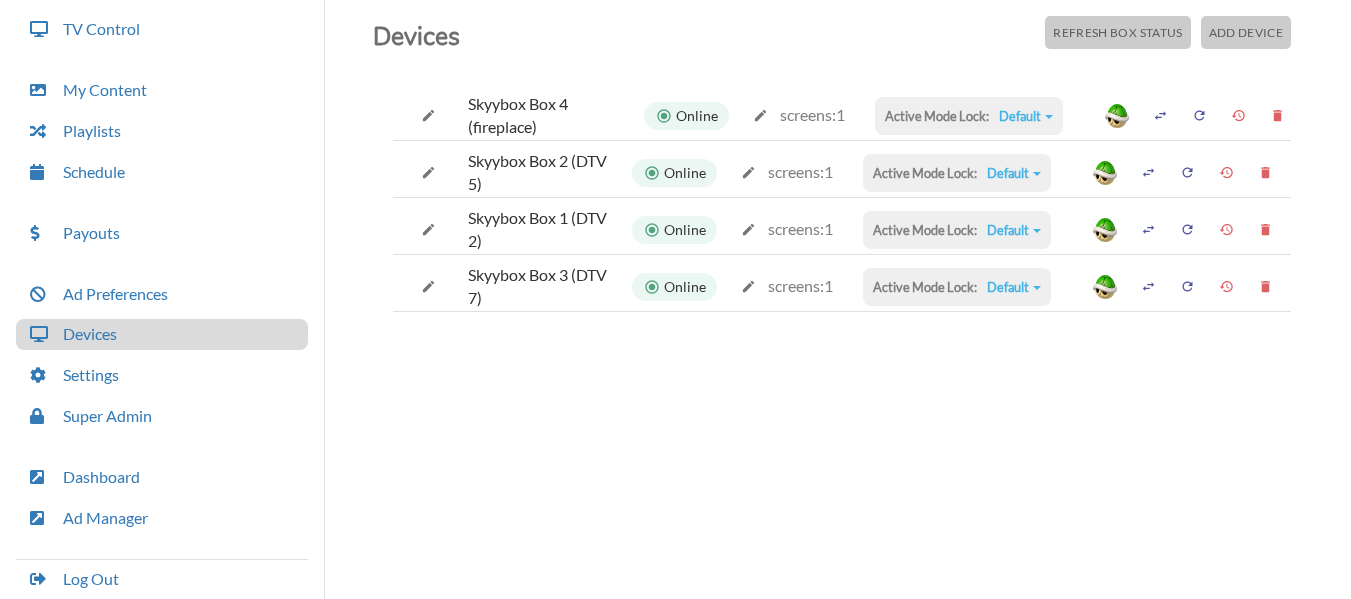 scroll, scrollTop: 49, scrollLeft: 0, axis: vertical 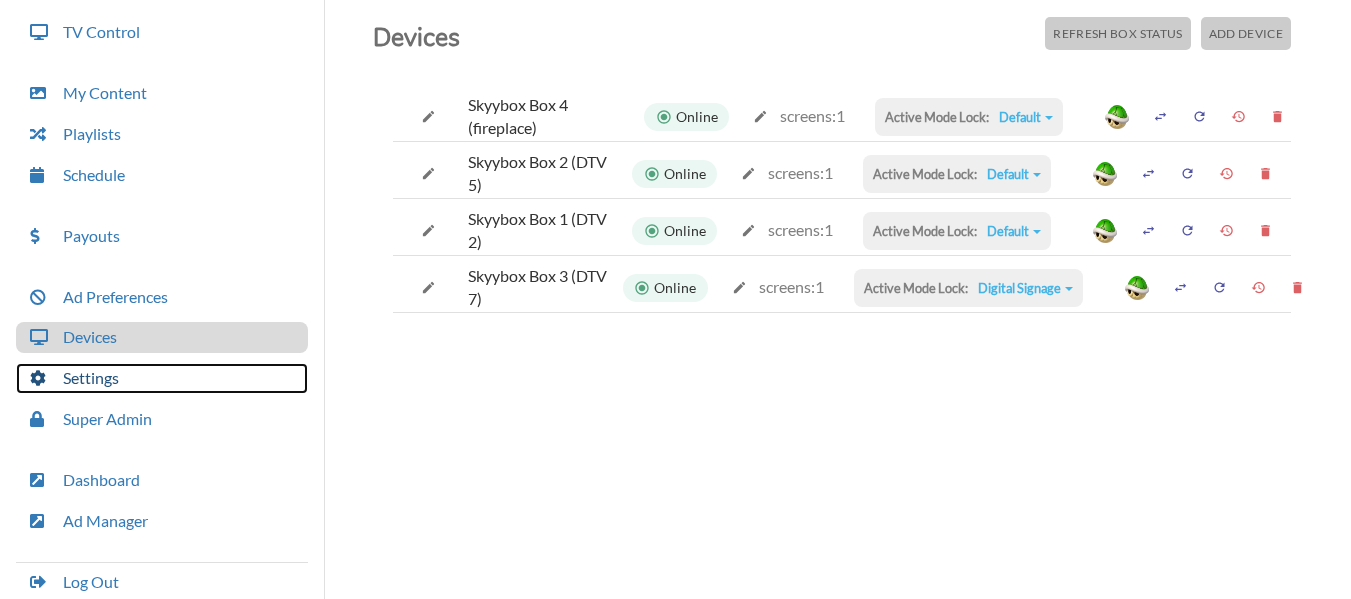 click on "Settings" at bounding box center (162, 378) 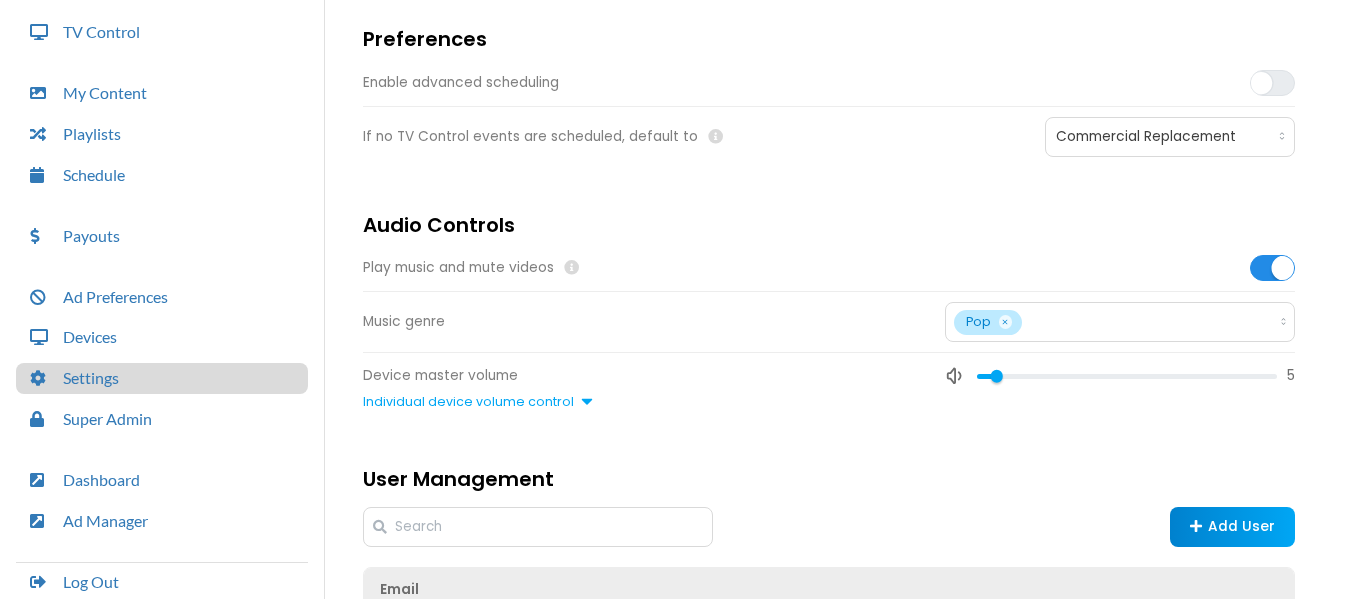 click at bounding box center (1261, 82) 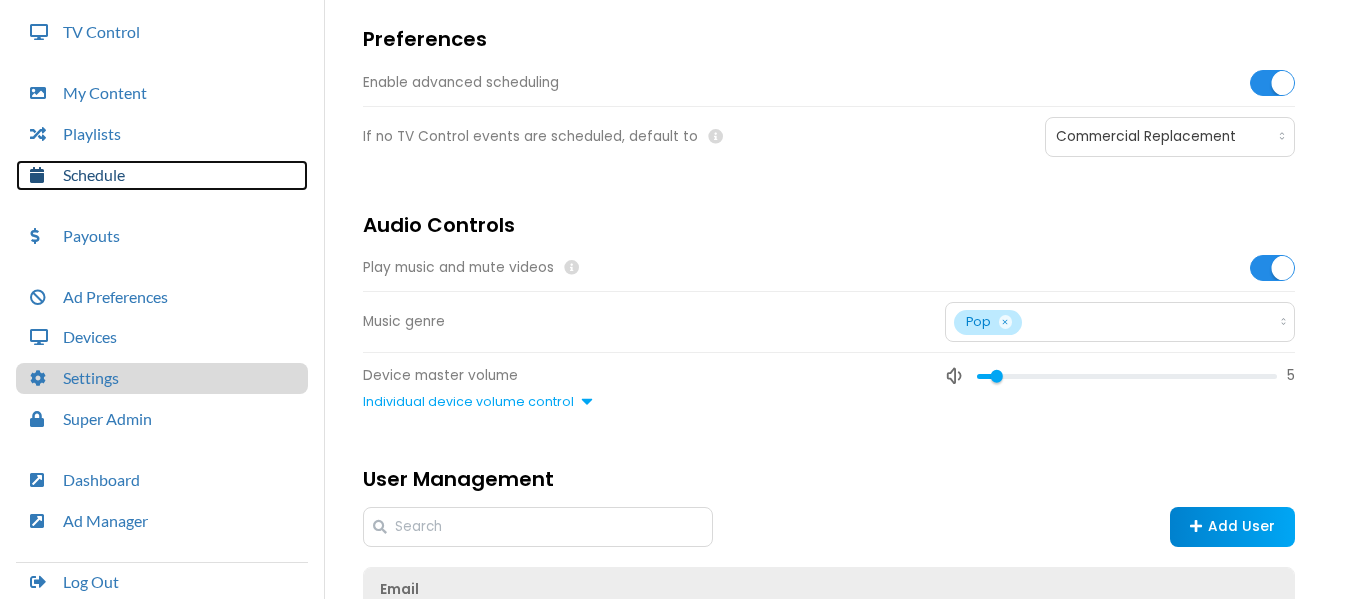 click on "Schedule" at bounding box center [162, 175] 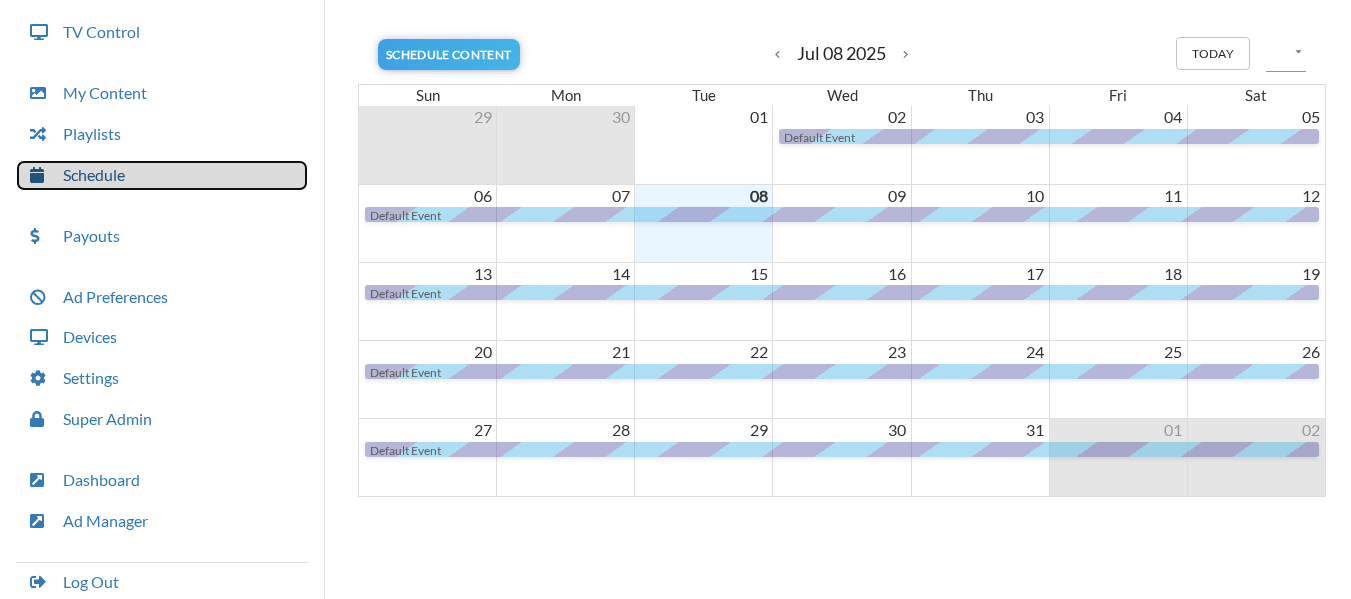 scroll, scrollTop: 29, scrollLeft: 0, axis: vertical 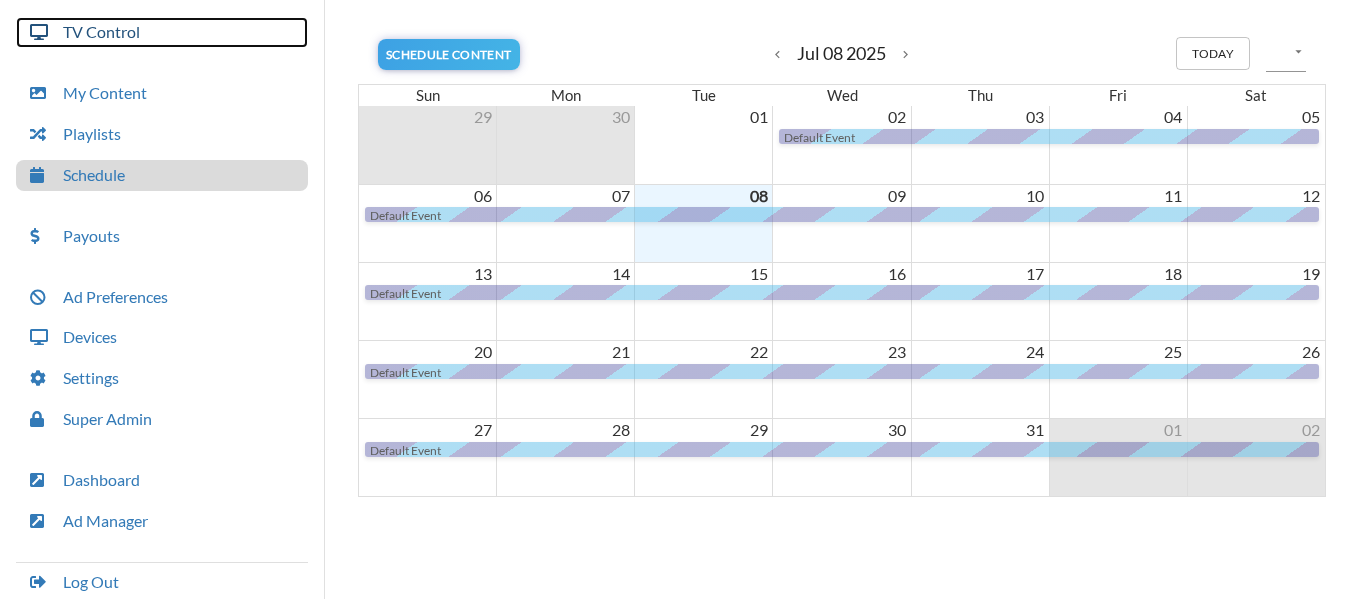 click on "TV Control" at bounding box center (162, 32) 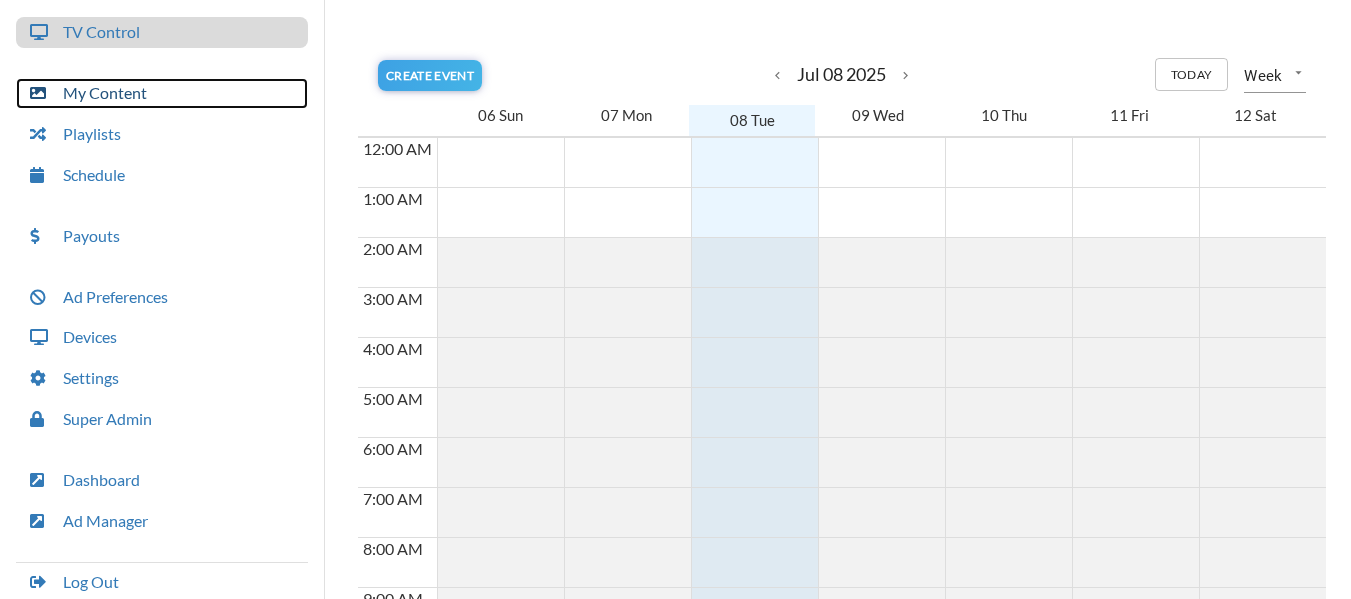 click on "My Content" at bounding box center (162, 93) 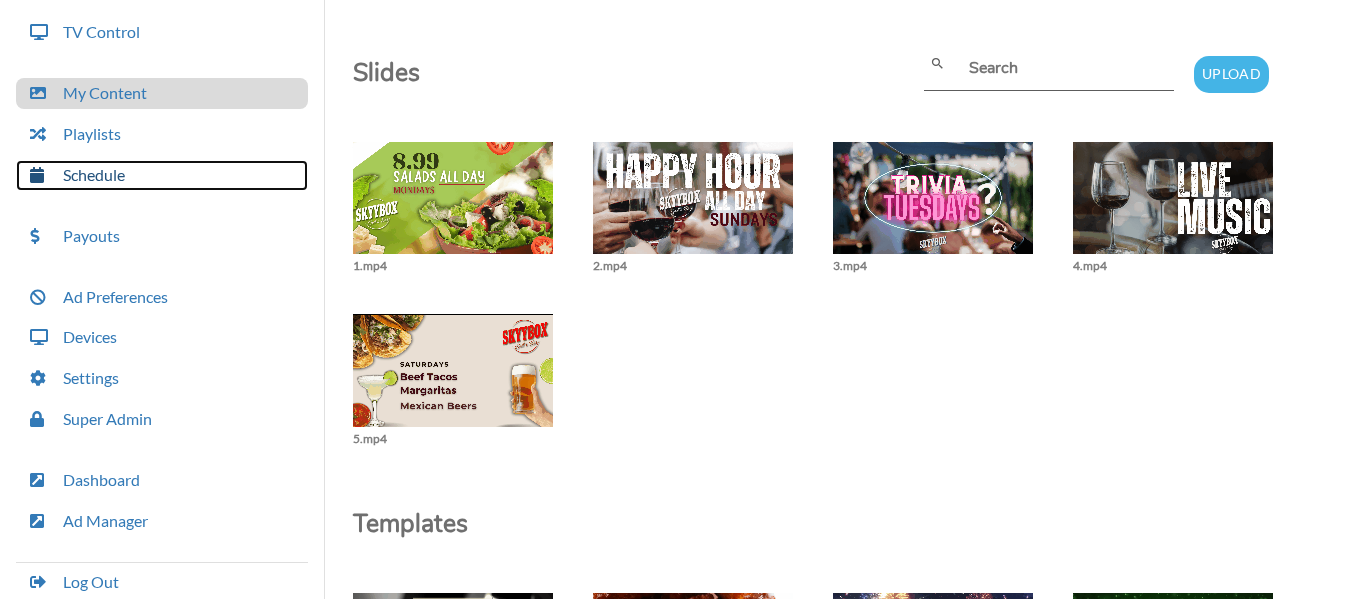 click on "Schedule" at bounding box center [162, 175] 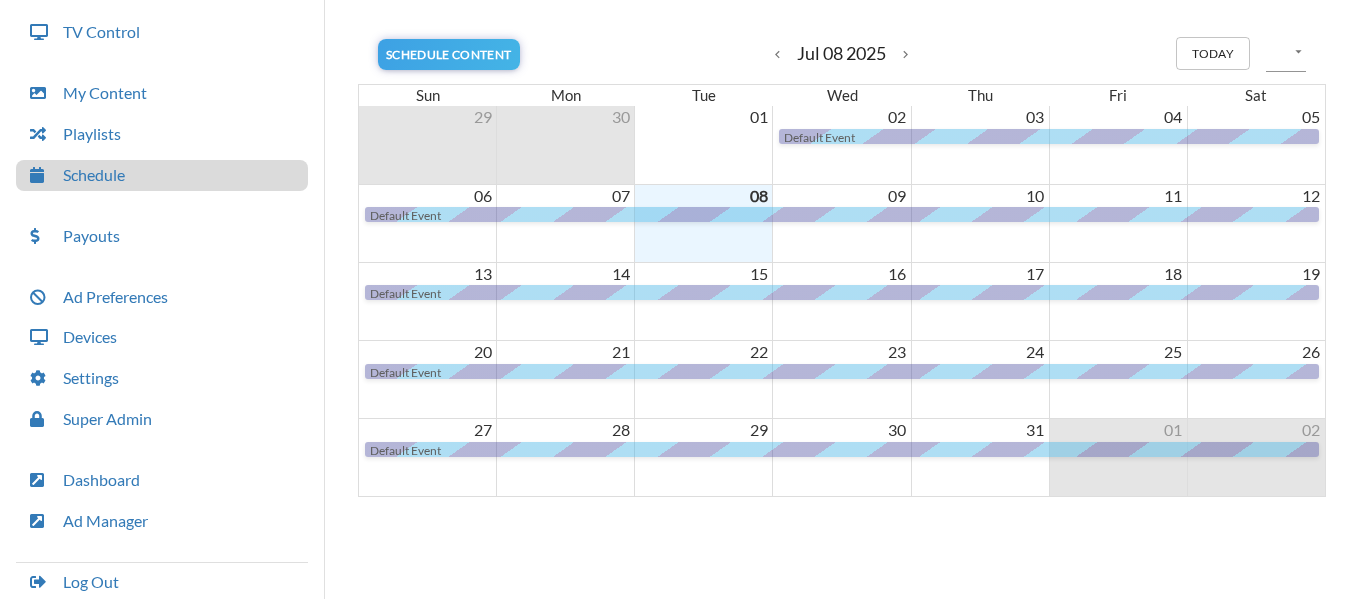 click on "Schedule Content" at bounding box center (449, 54) 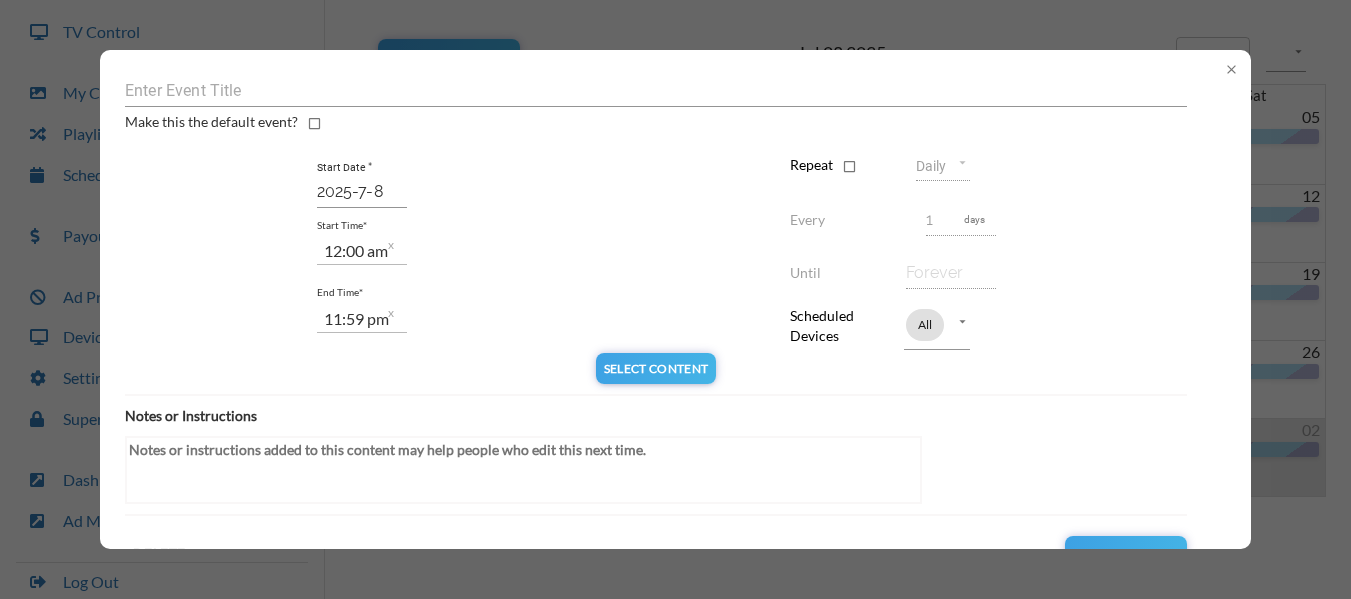 click on "close" at bounding box center (1231, 69) 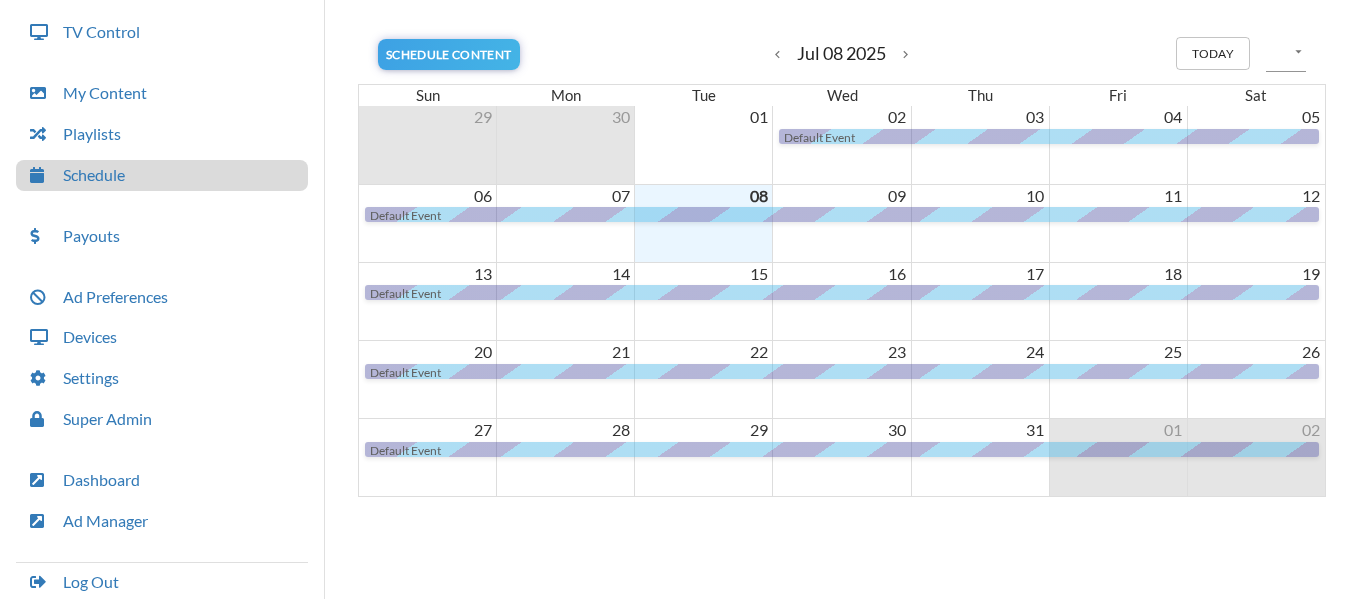 scroll, scrollTop: 272, scrollLeft: 0, axis: vertical 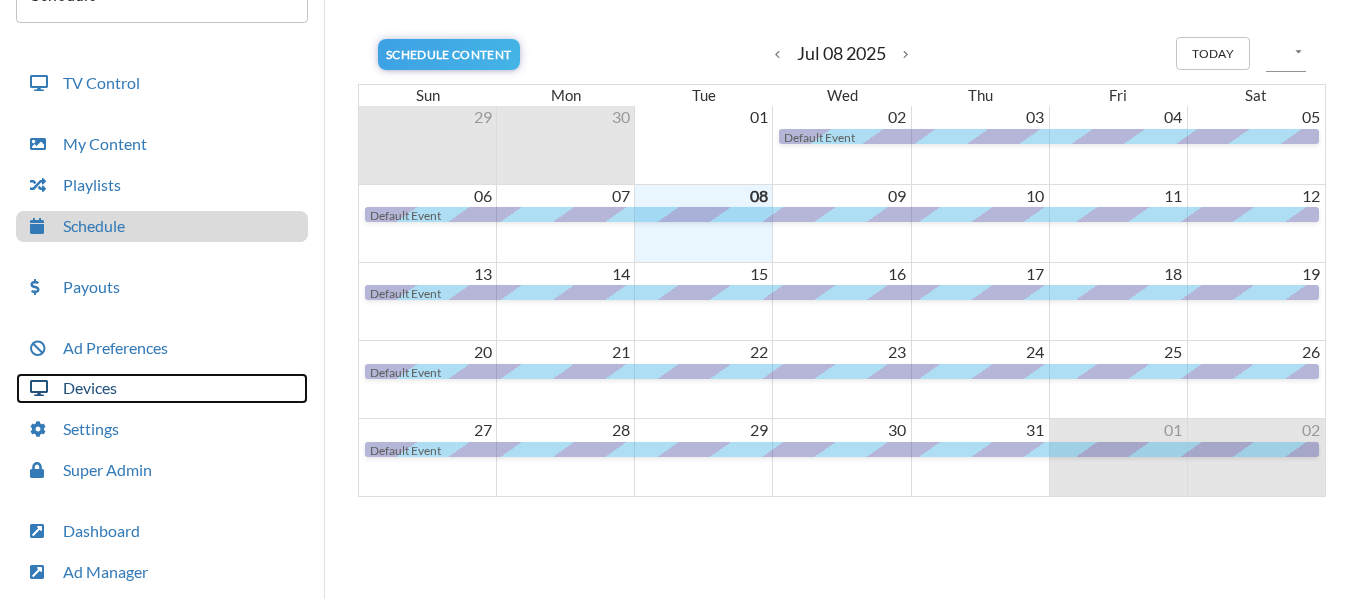 click on "Devices" at bounding box center [162, 388] 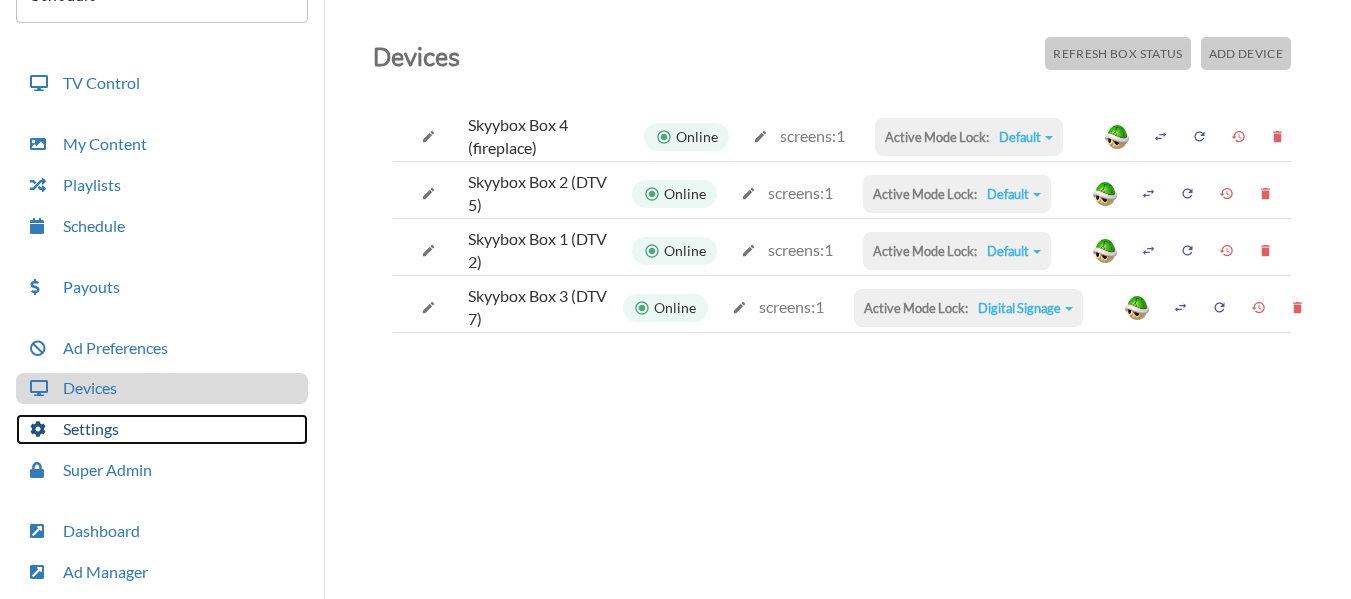 click on "Settings" at bounding box center [162, 429] 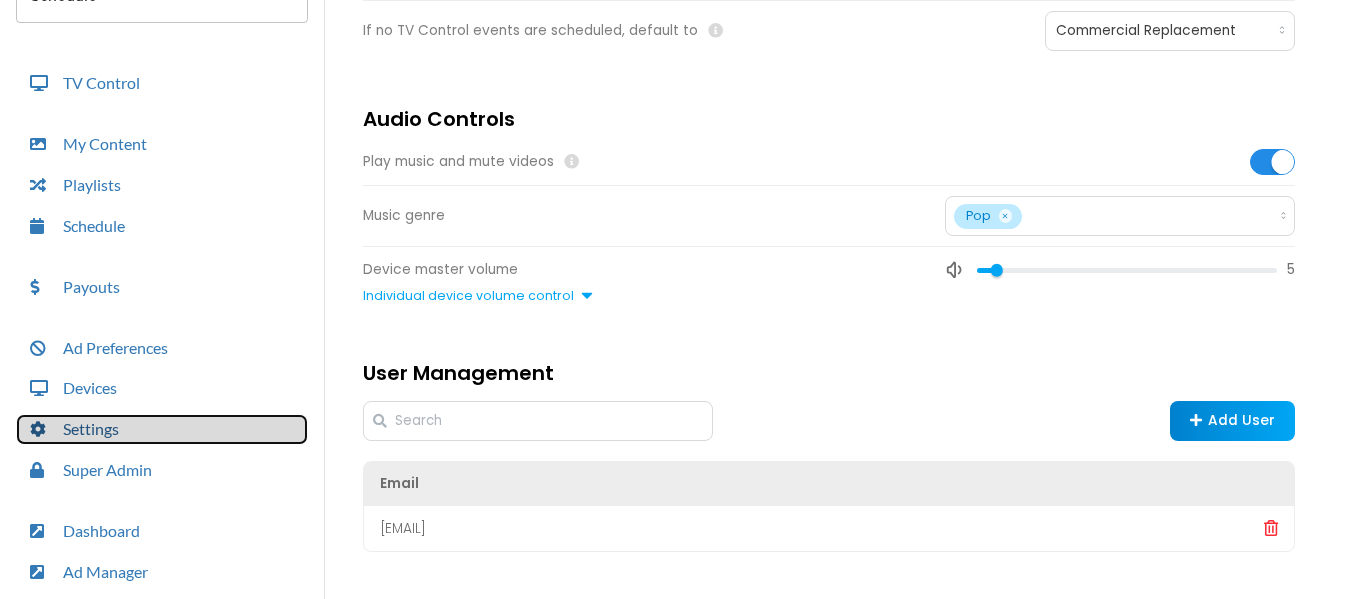 scroll, scrollTop: 414, scrollLeft: 0, axis: vertical 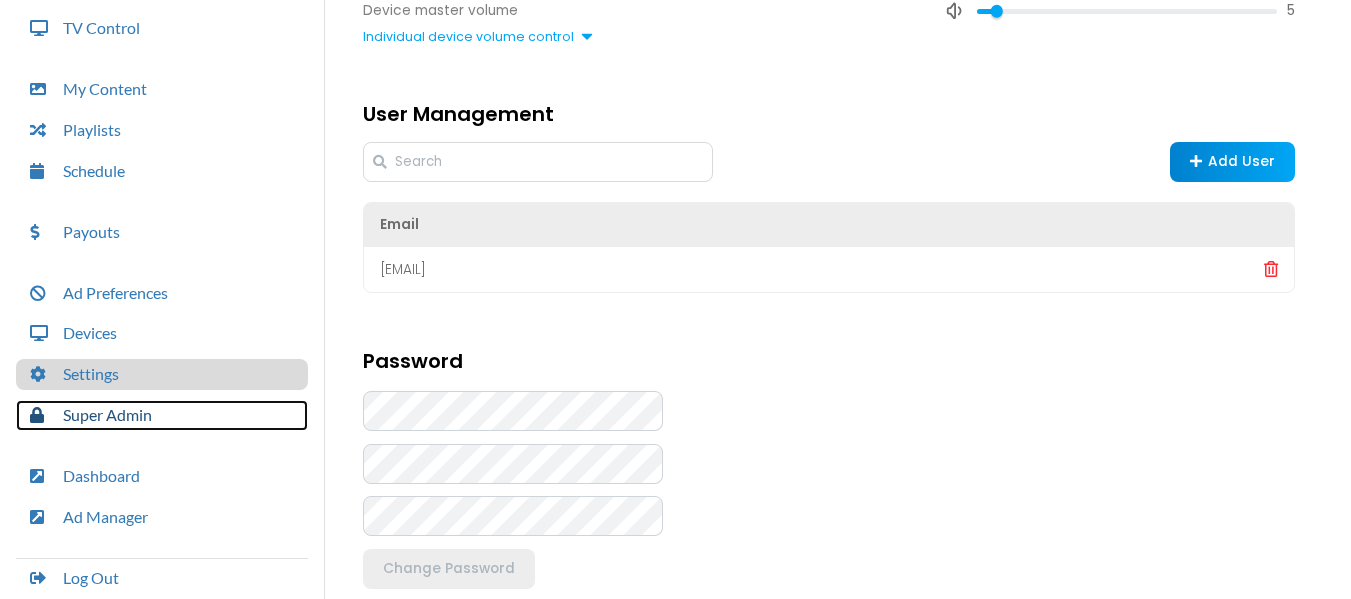 click on "Super Admin" at bounding box center (162, 415) 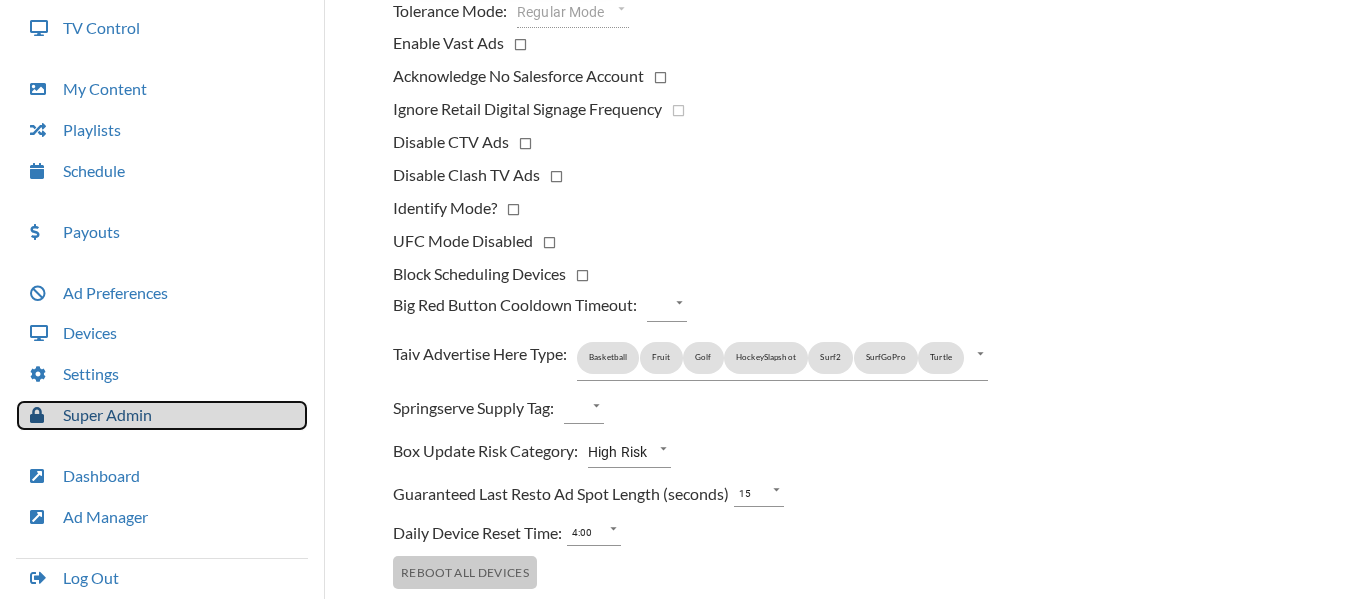 scroll, scrollTop: 1023, scrollLeft: 0, axis: vertical 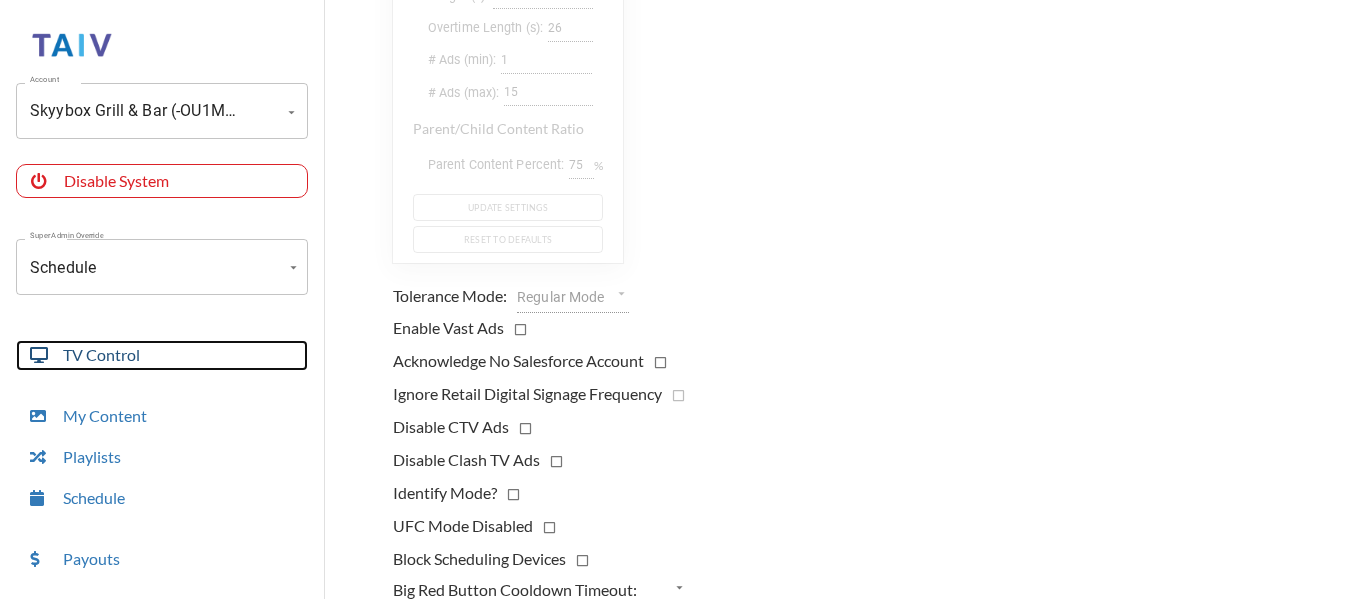 click on "TV Control" at bounding box center [162, 355] 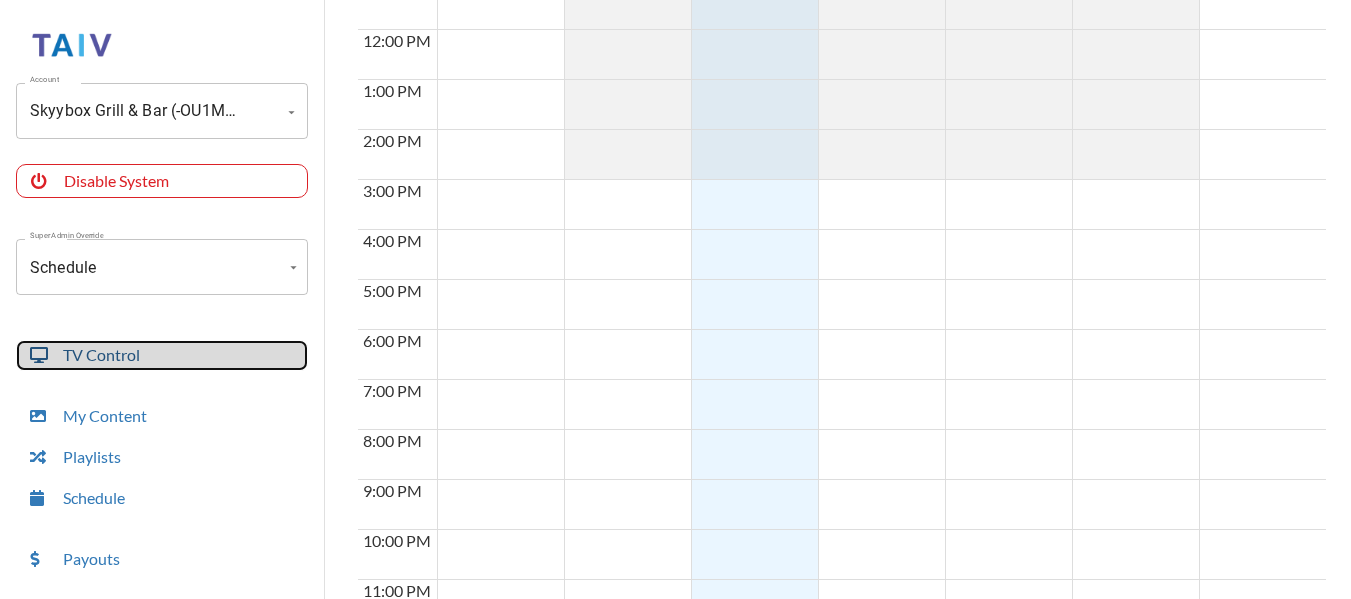 scroll, scrollTop: 327, scrollLeft: 0, axis: vertical 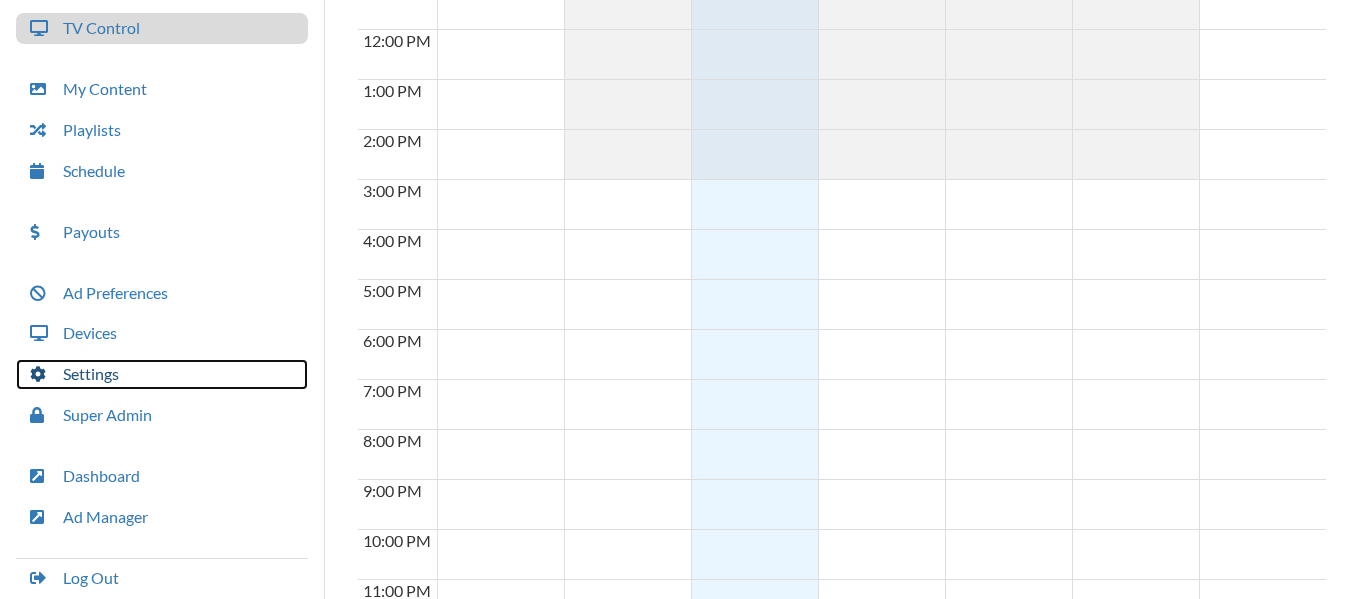 click on "Settings" at bounding box center (162, 374) 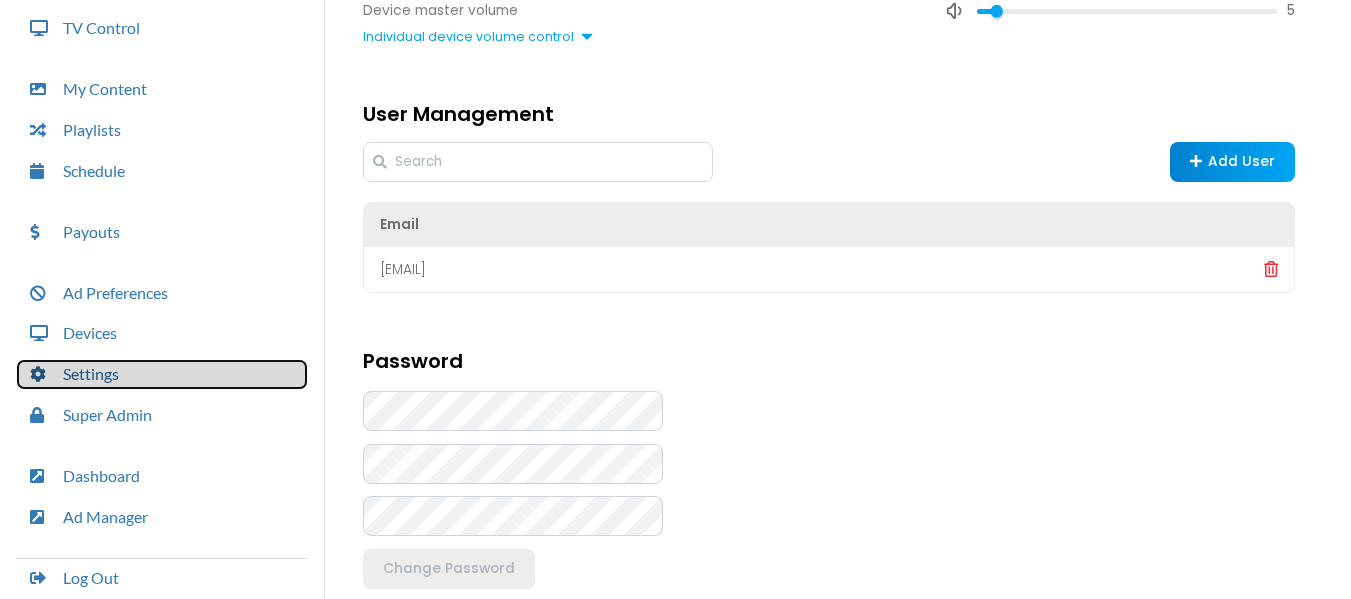 scroll, scrollTop: 0, scrollLeft: 0, axis: both 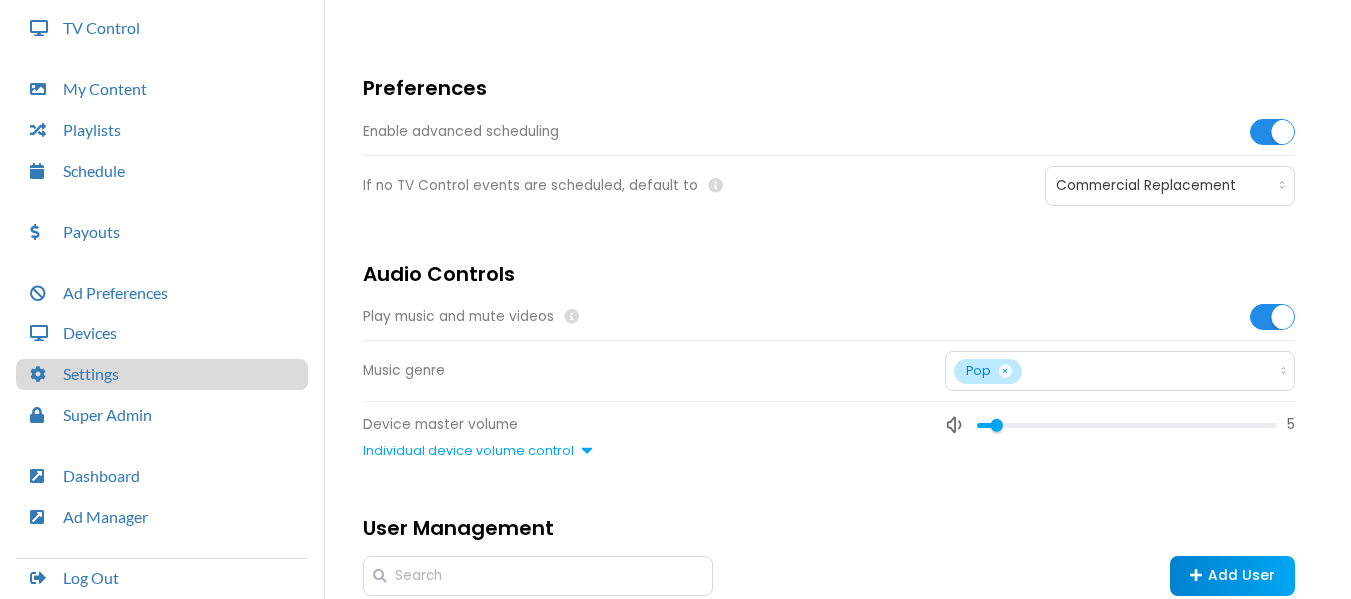 click at bounding box center (1284, 131) 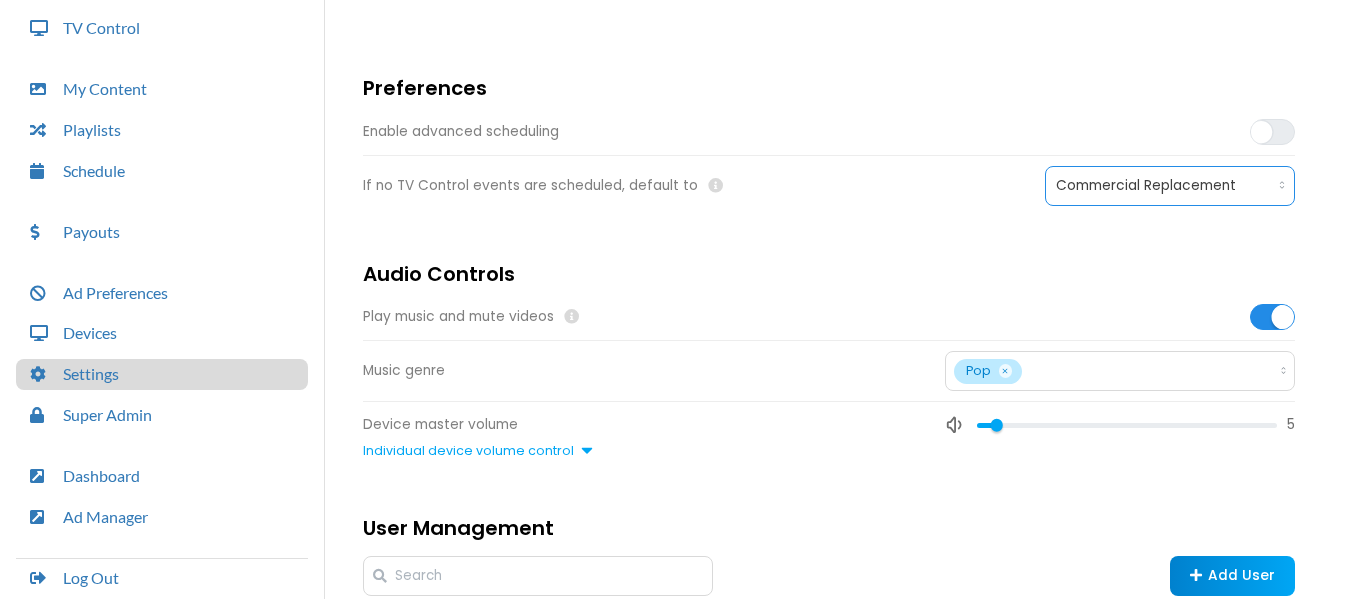 click on "Commercial Replacement" at bounding box center (1170, 186) 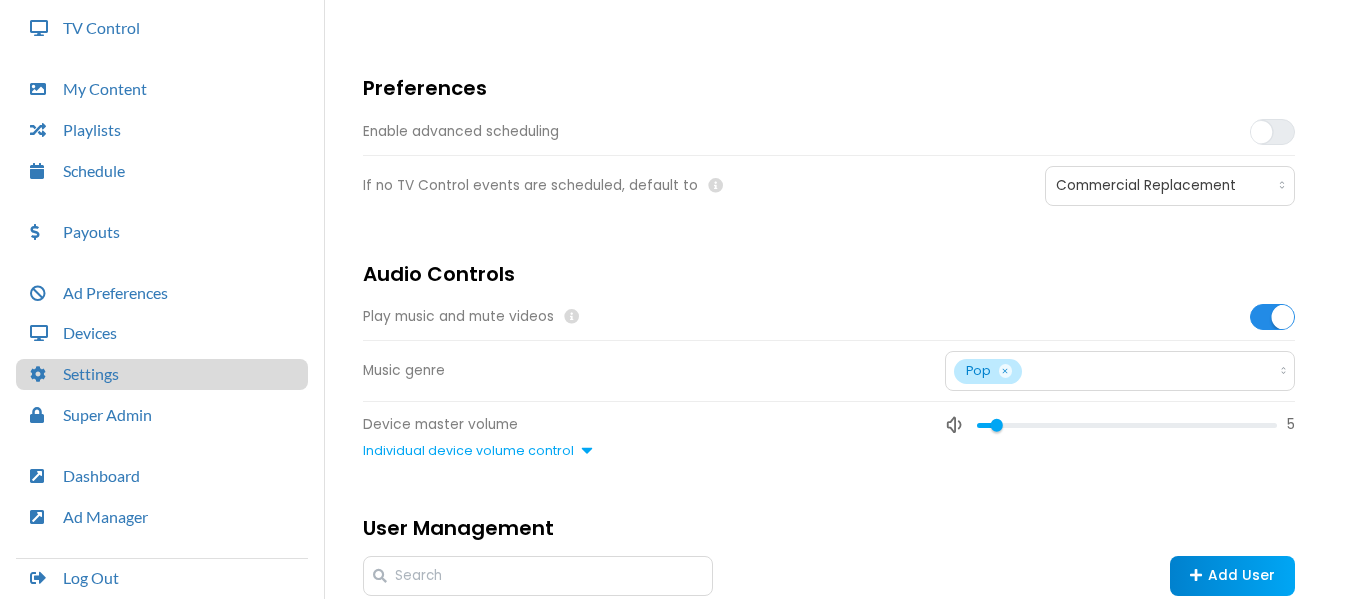 click on "Preferences Enable advanced scheduling If no TV Control events are scheduled, default to Commercial Replacement Audio Controls Play music and mute videos Music genre Pop Device master volume 5 Individual device volume control User Management Add User Email [EMAIL] Password Change Password" at bounding box center [829, 531] 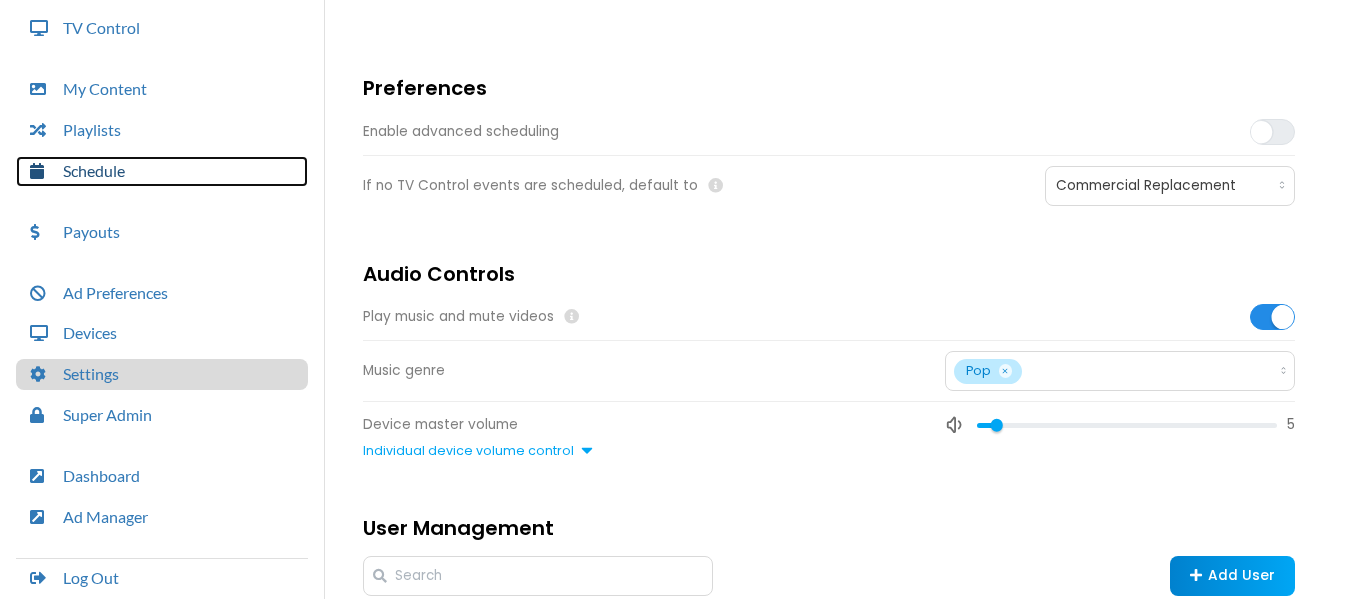 click on "Schedule" at bounding box center [162, 171] 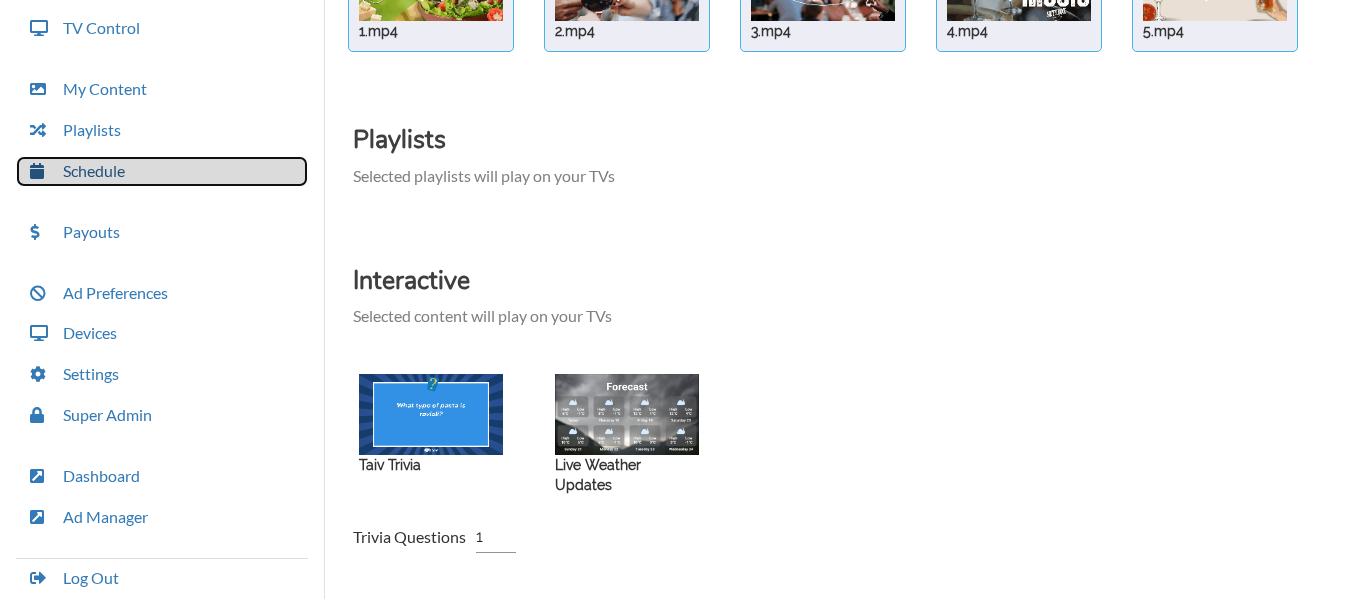 scroll, scrollTop: 275, scrollLeft: 0, axis: vertical 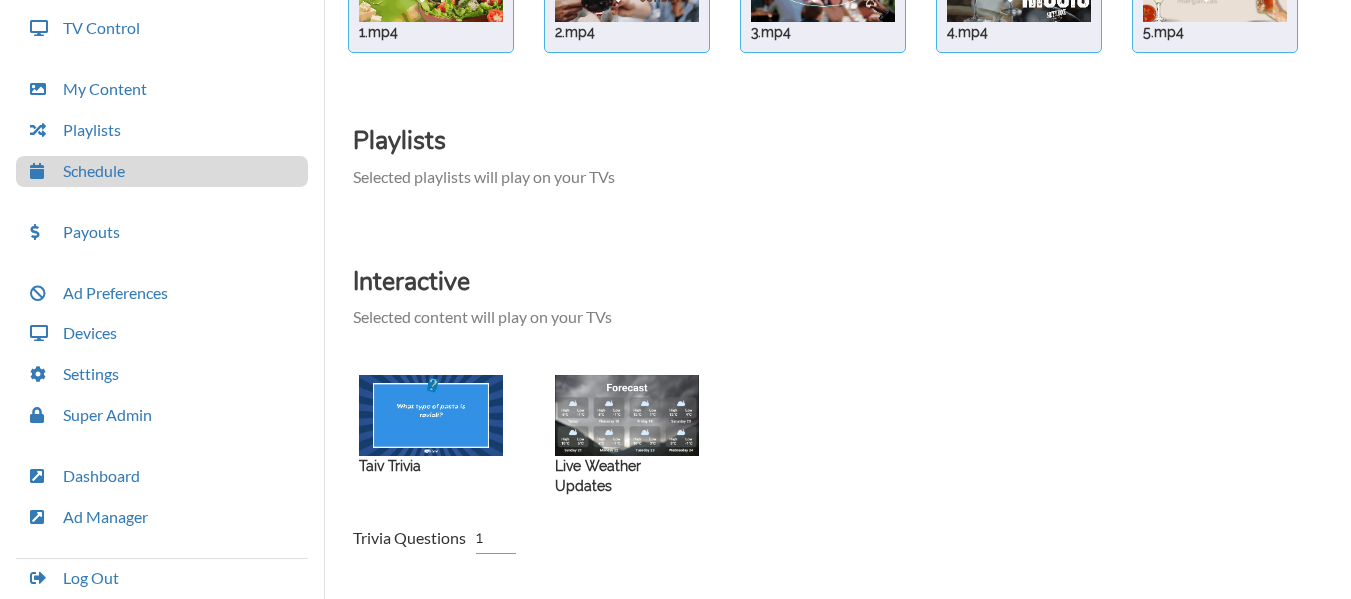 click at bounding box center (431, -19) 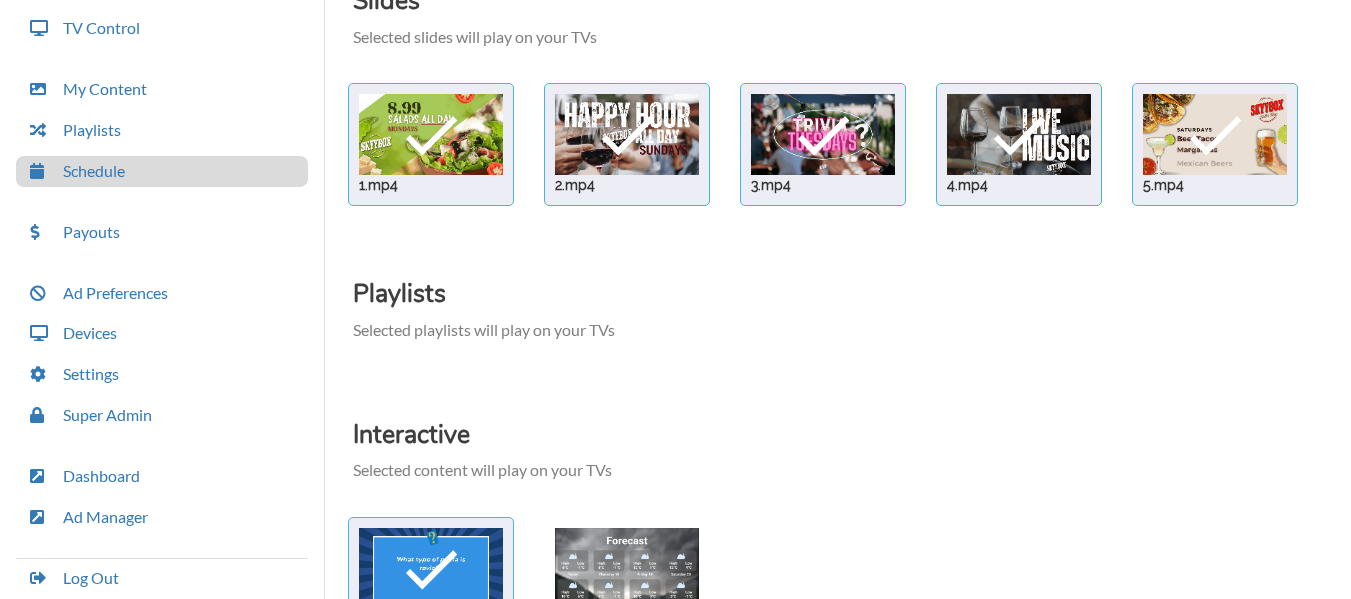 scroll, scrollTop: 121, scrollLeft: 0, axis: vertical 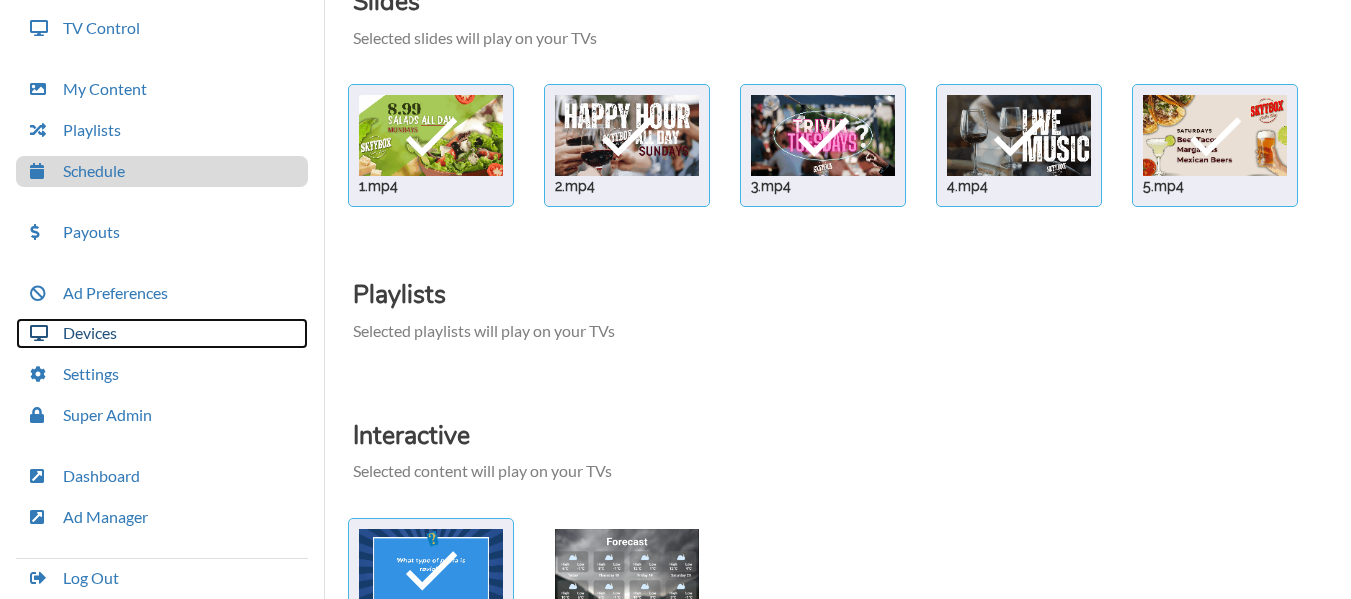 click on "Devices" at bounding box center (162, 333) 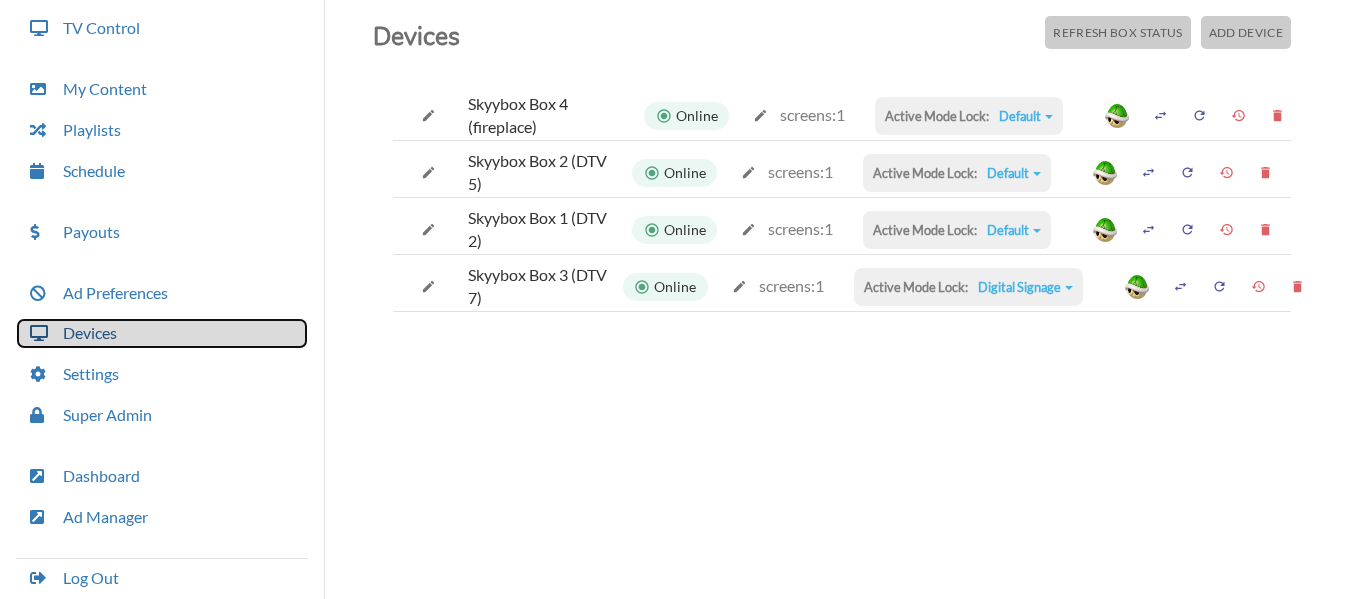 scroll, scrollTop: 50, scrollLeft: 0, axis: vertical 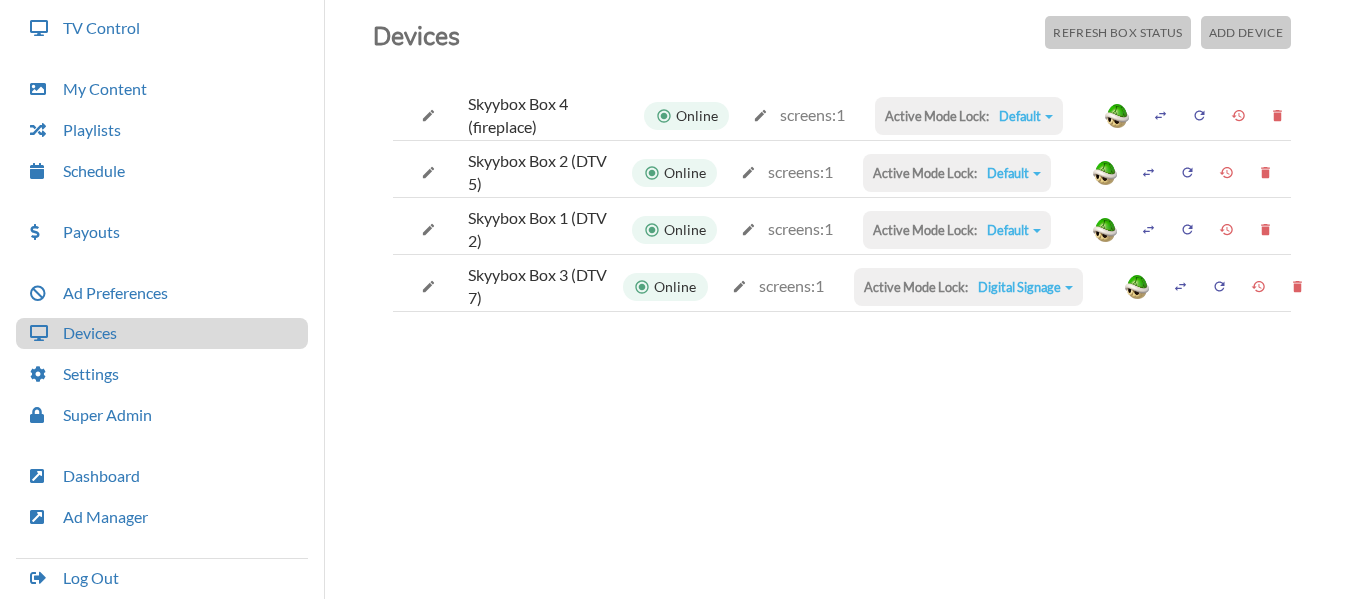 click on "Digital Signage" at bounding box center (1026, 116) 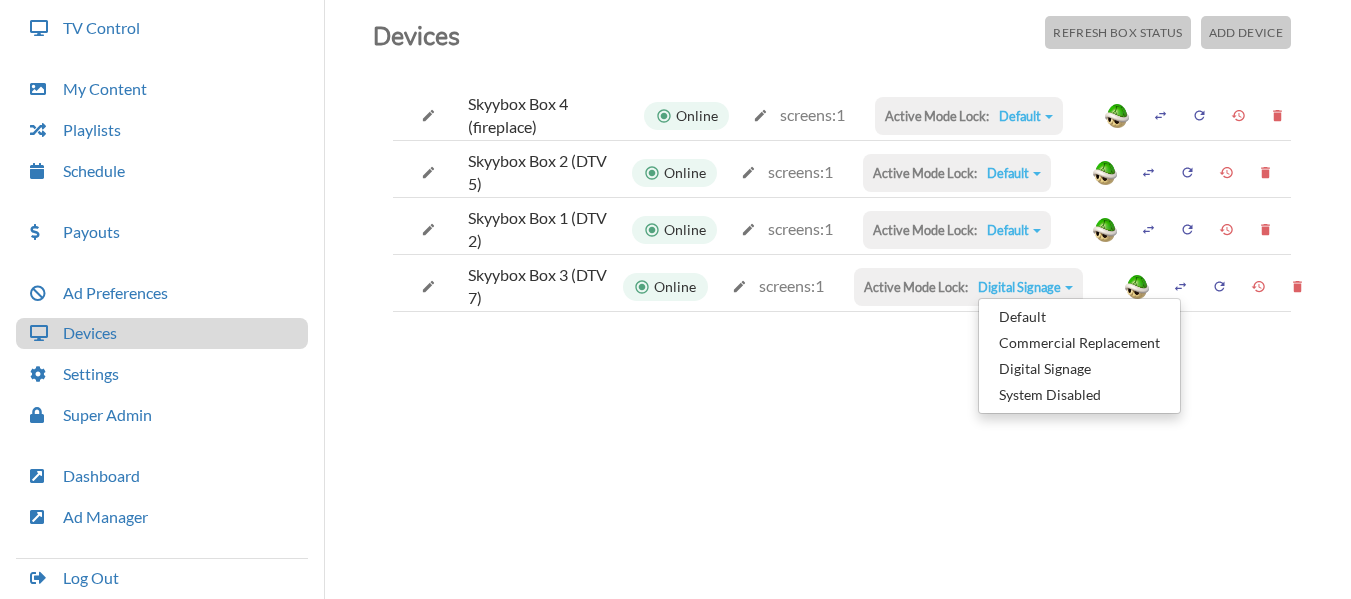 click on "Devices Refresh Box Status Add Device Skyybox Box 4 (fireplace) Online screens:  1 Active Mode Lock:  Default   Default Commercial Replacement Digital Signage System Disabled Skyybox Box 2 (DTV 5) Online screens:  1 Active Mode Lock:  Default   Default Commercial Replacement Digital Signage System Disabled Skyybox Box 1 (DTV 2) Online screens:  1 Active Mode Lock:  Default   Default Commercial Replacement Digital Signage System Disabled Skyybox Box 3 (DTV 7) Online screens:  1 Active Mode Lock:  Digital Signage   Default Commercial Replacement Digital Signage System Disabled" at bounding box center (842, 299) 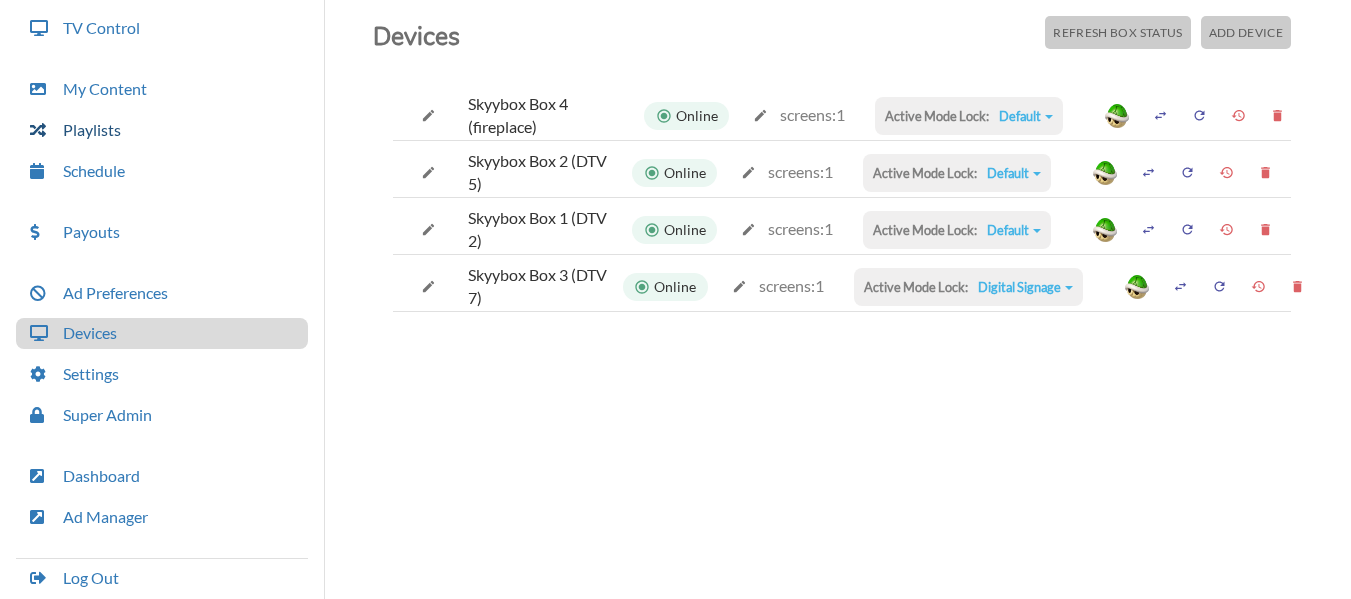 scroll, scrollTop: 0, scrollLeft: 0, axis: both 